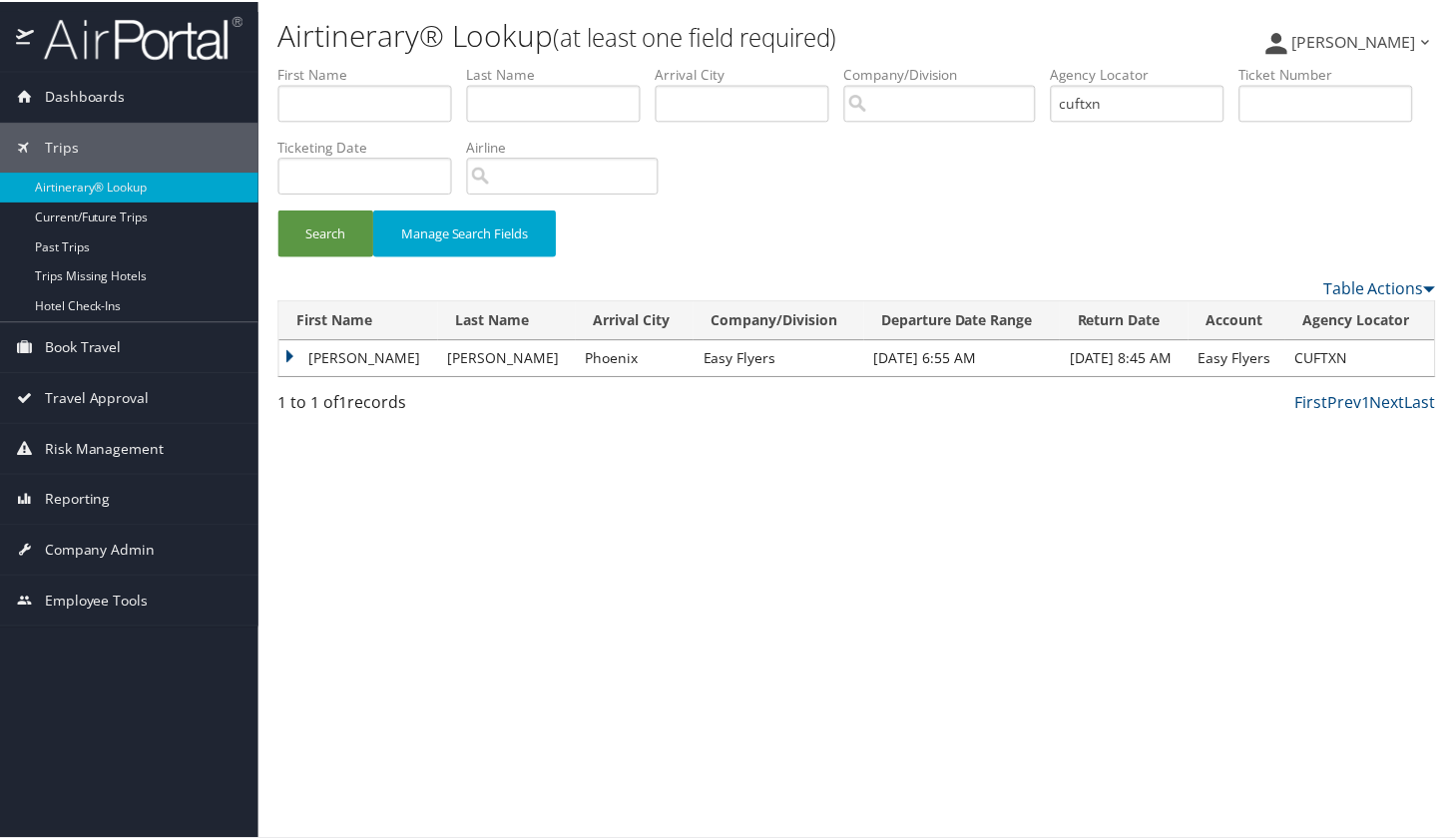 scroll, scrollTop: 0, scrollLeft: 0, axis: both 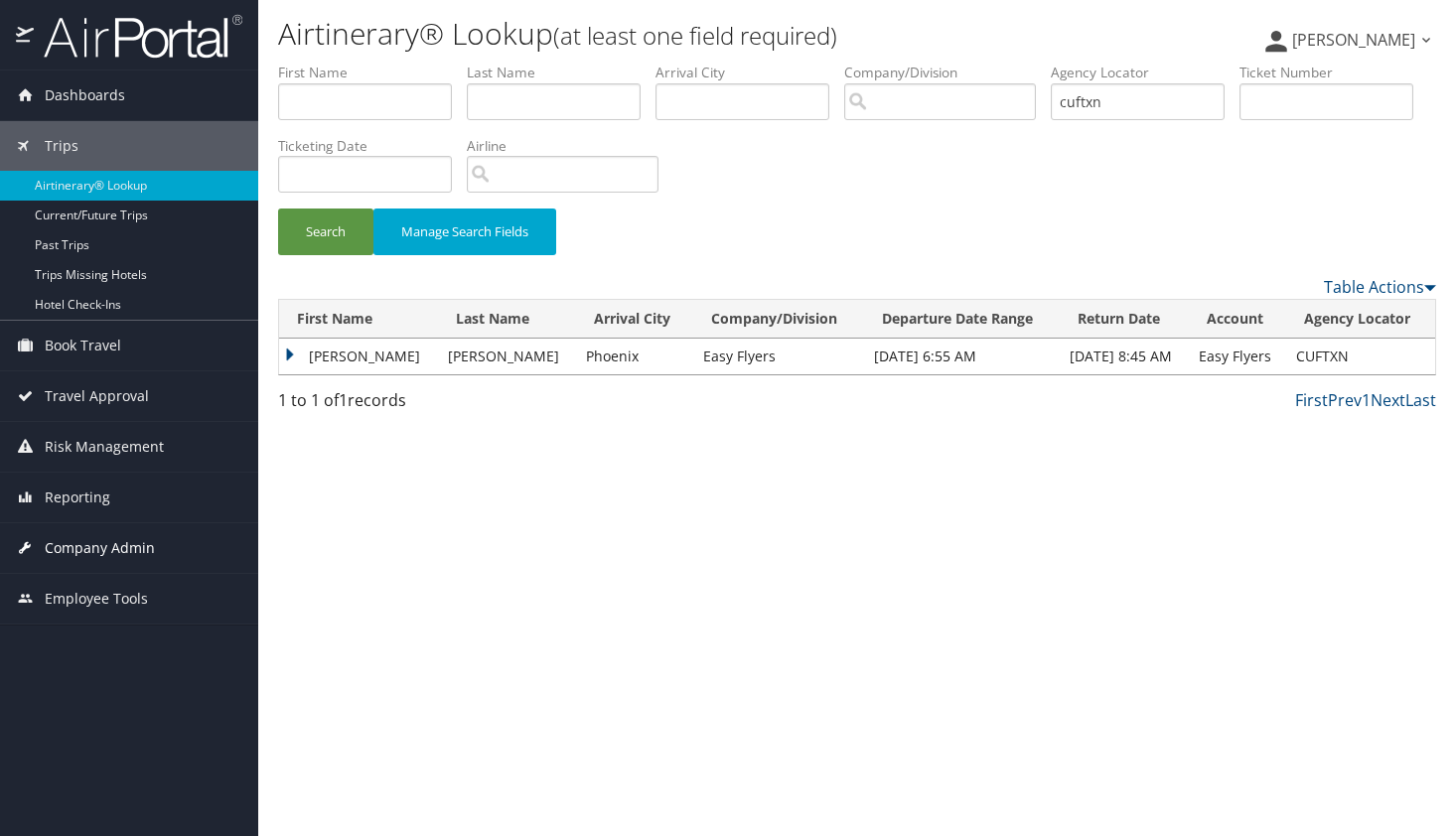 click on "Company Admin" at bounding box center (99, 548) 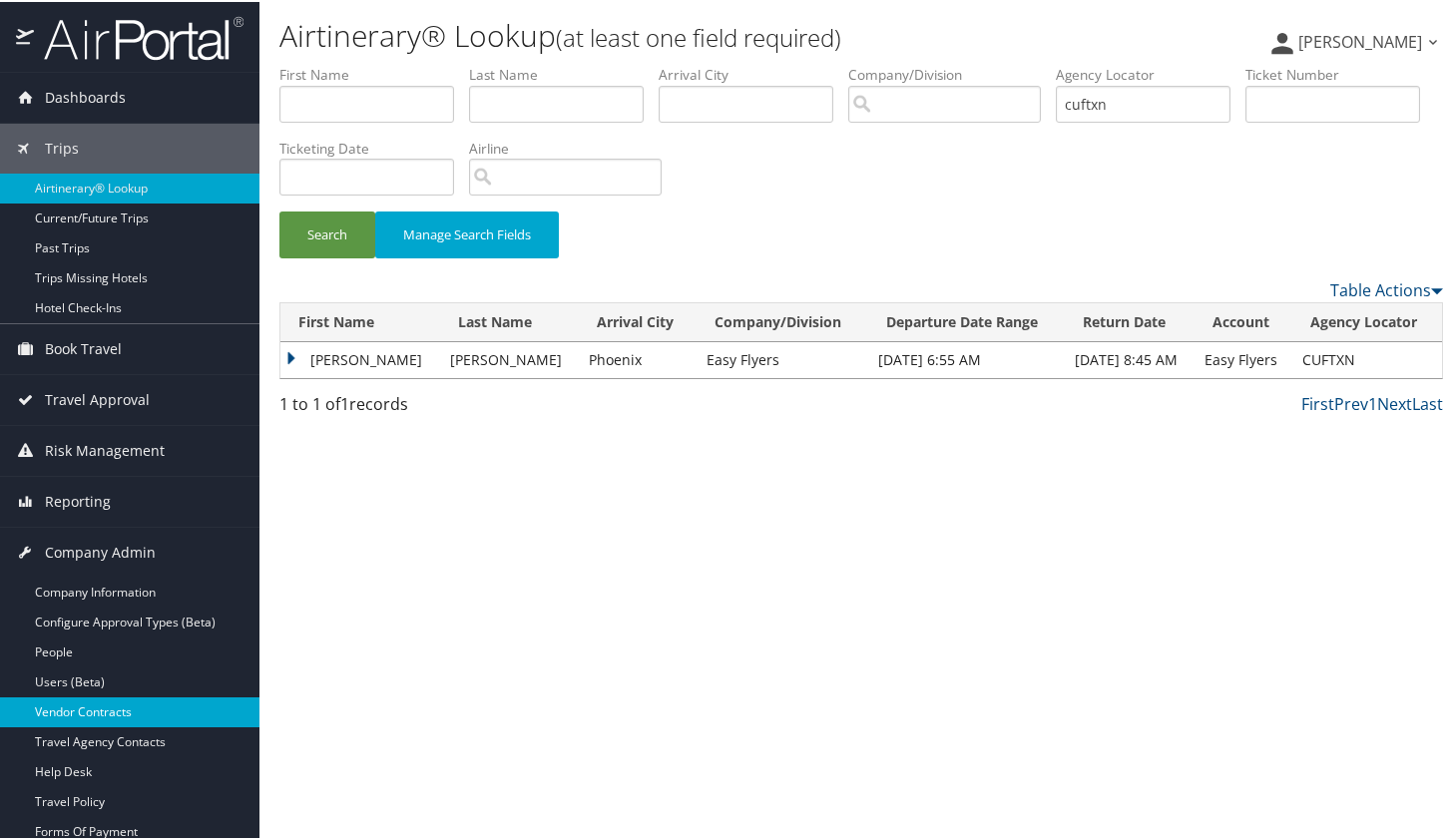 click on "Vendor Contracts" at bounding box center (130, 710) 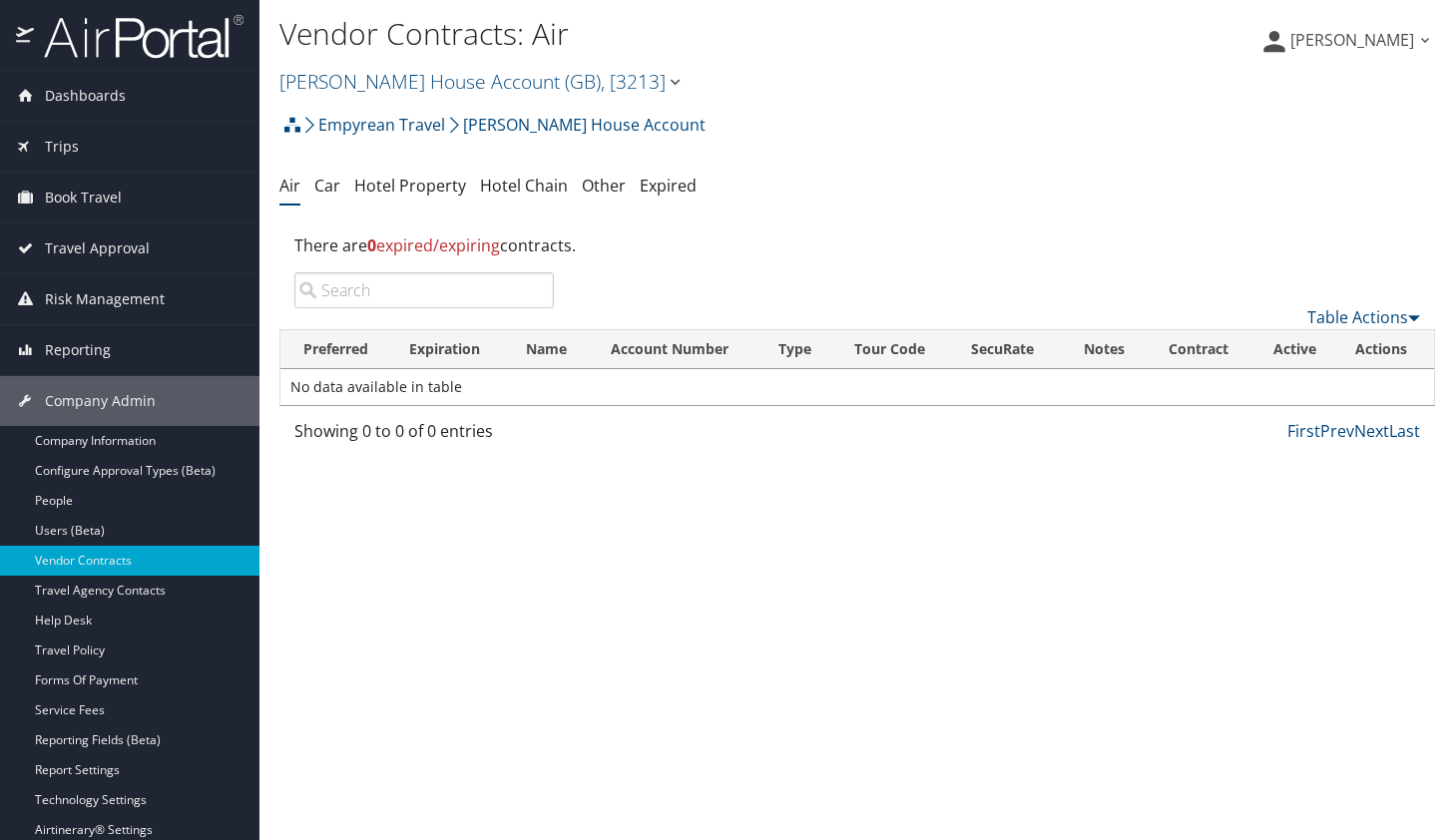 scroll, scrollTop: 0, scrollLeft: 0, axis: both 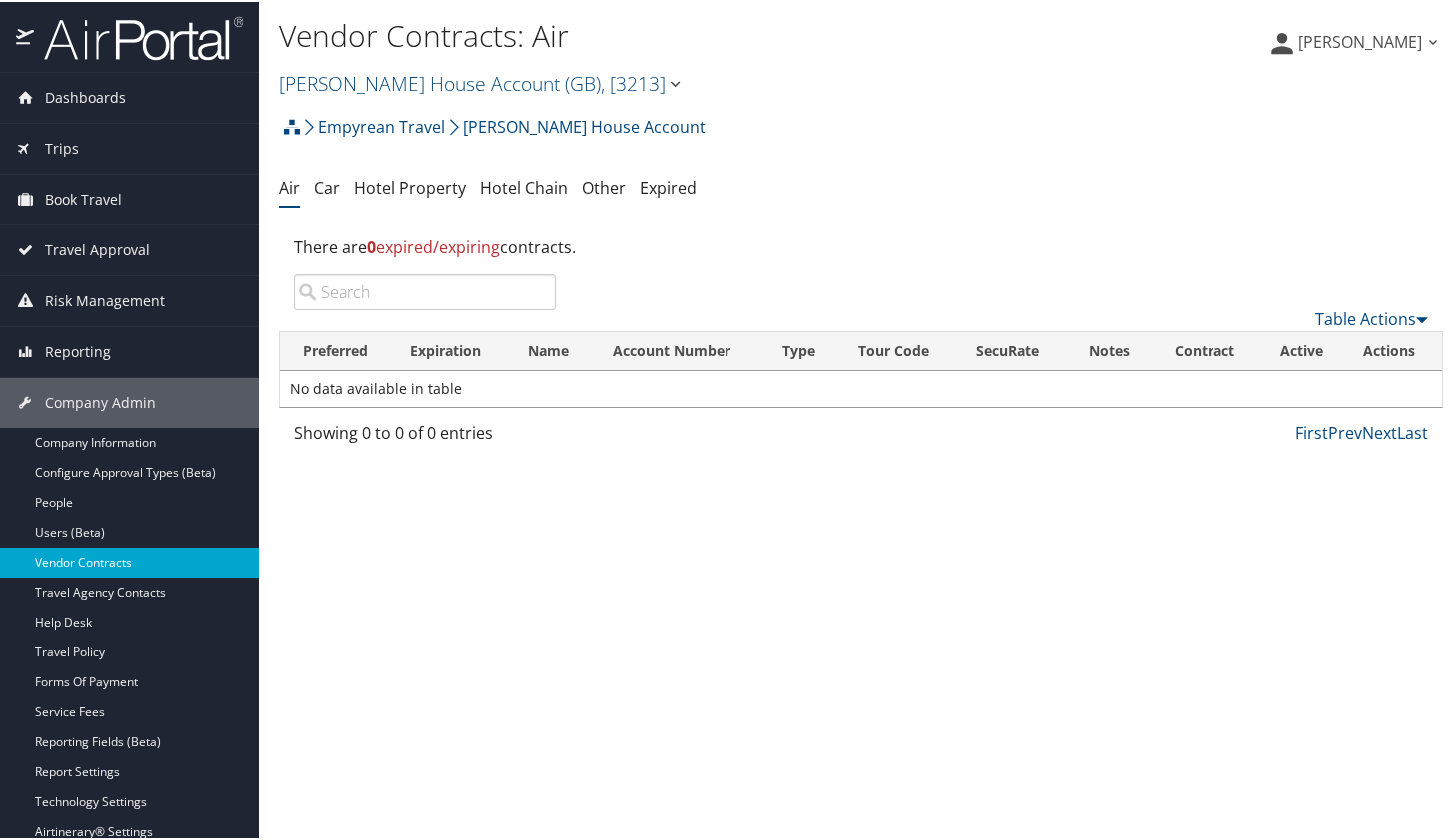 click on "Vendor Contracts" at bounding box center (130, 561) 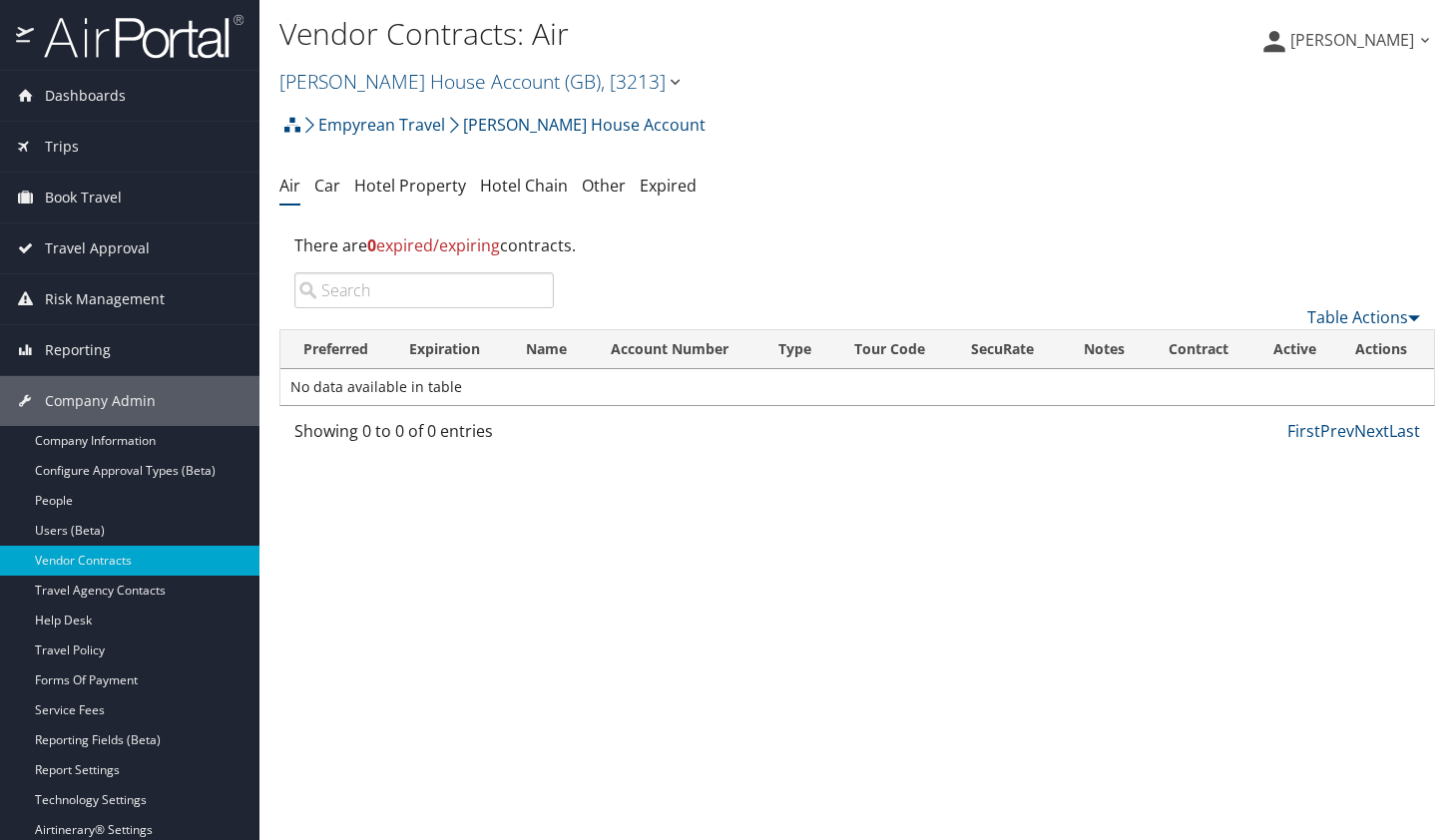 scroll, scrollTop: 0, scrollLeft: 0, axis: both 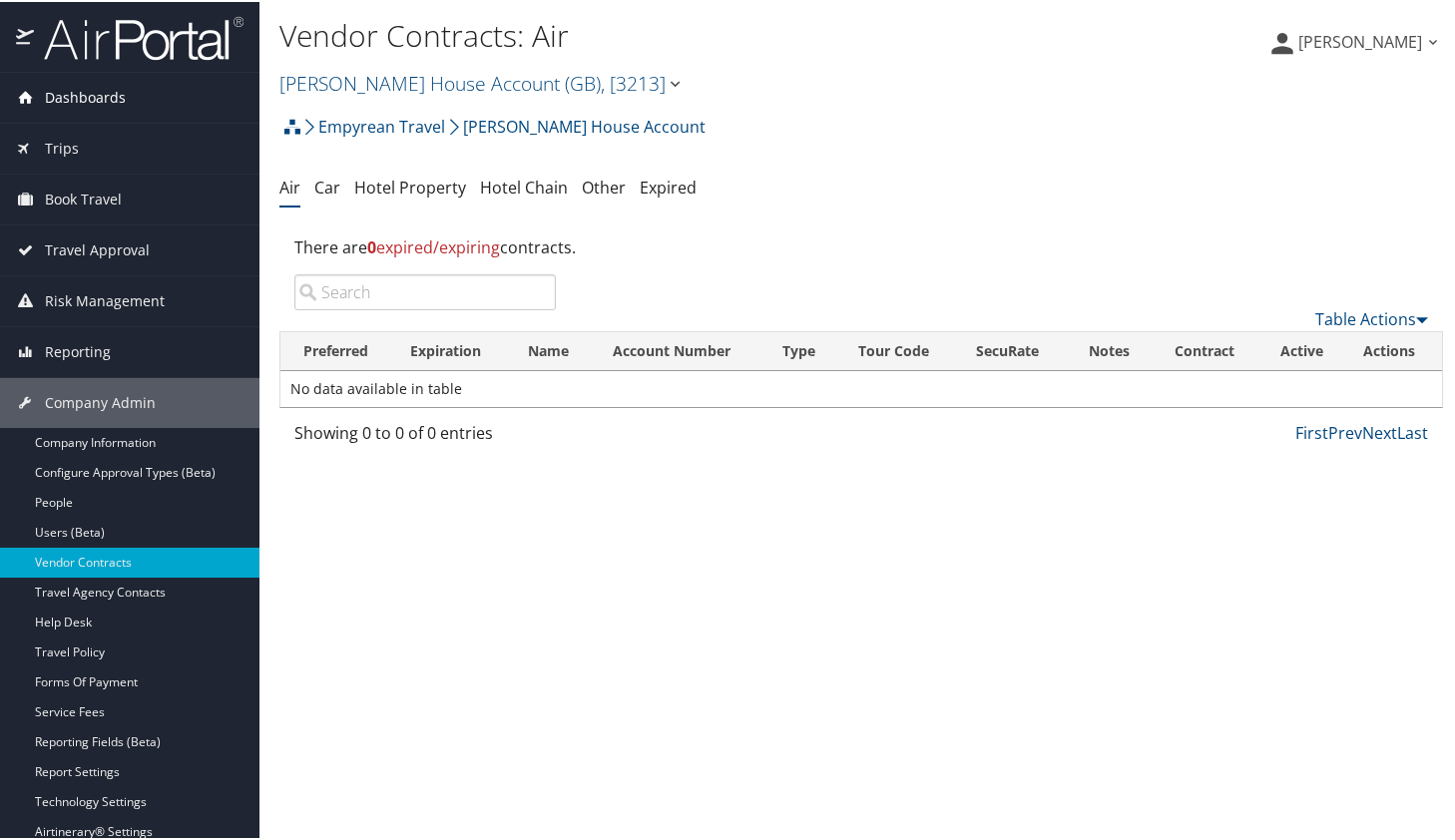 click on "Dashboards" at bounding box center [85, 96] 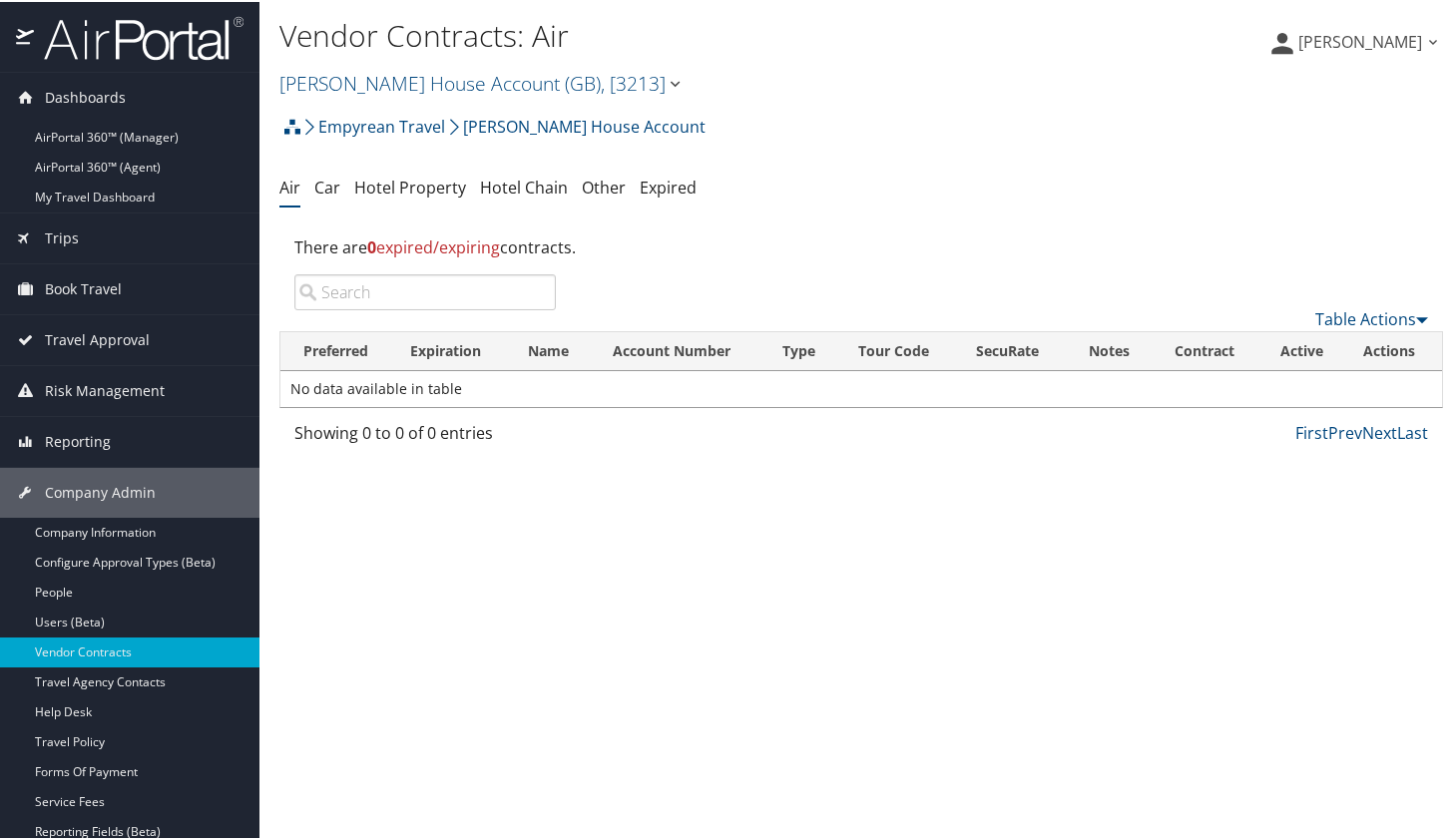click at bounding box center (144, 36) 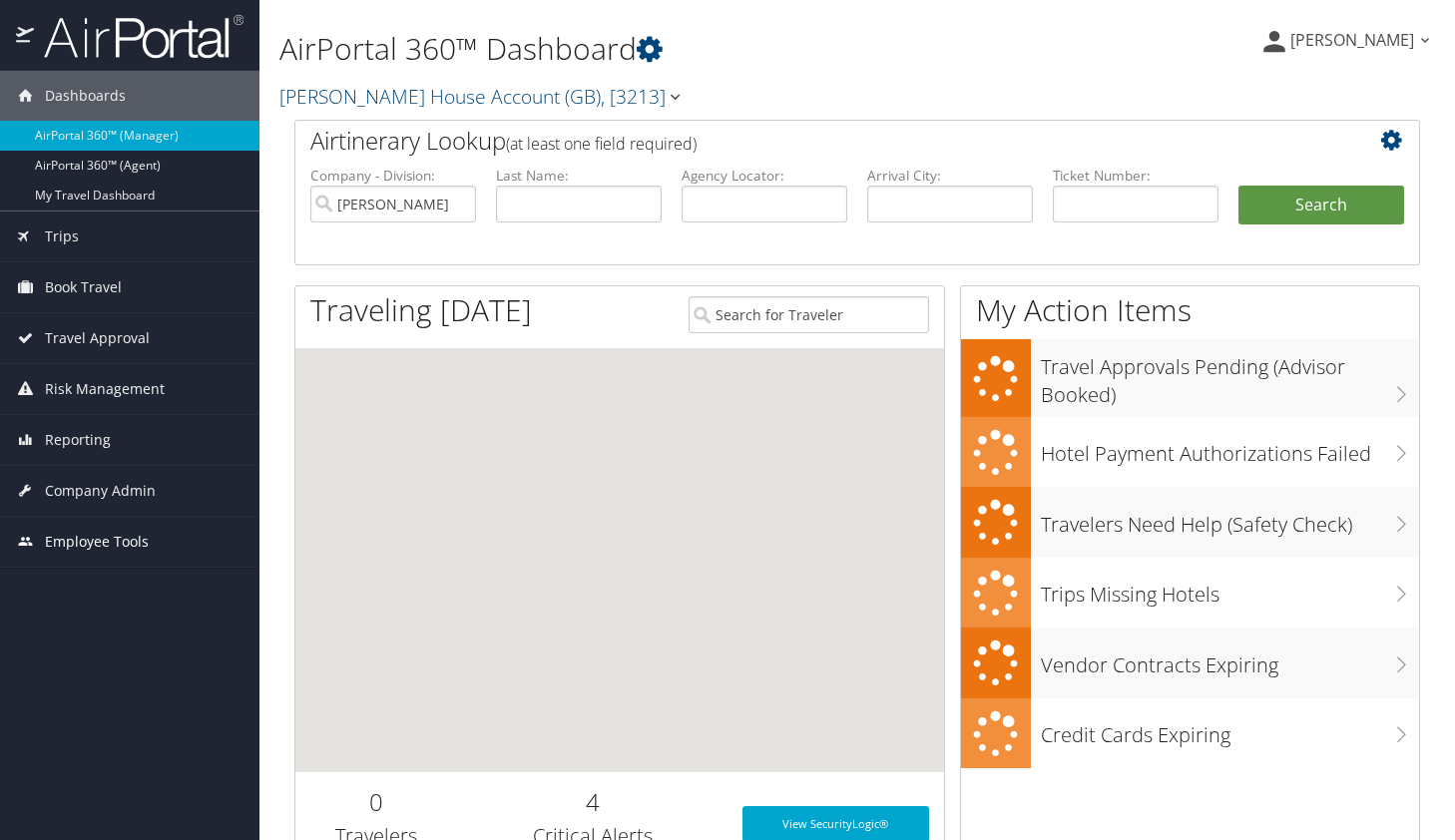 scroll, scrollTop: 0, scrollLeft: 0, axis: both 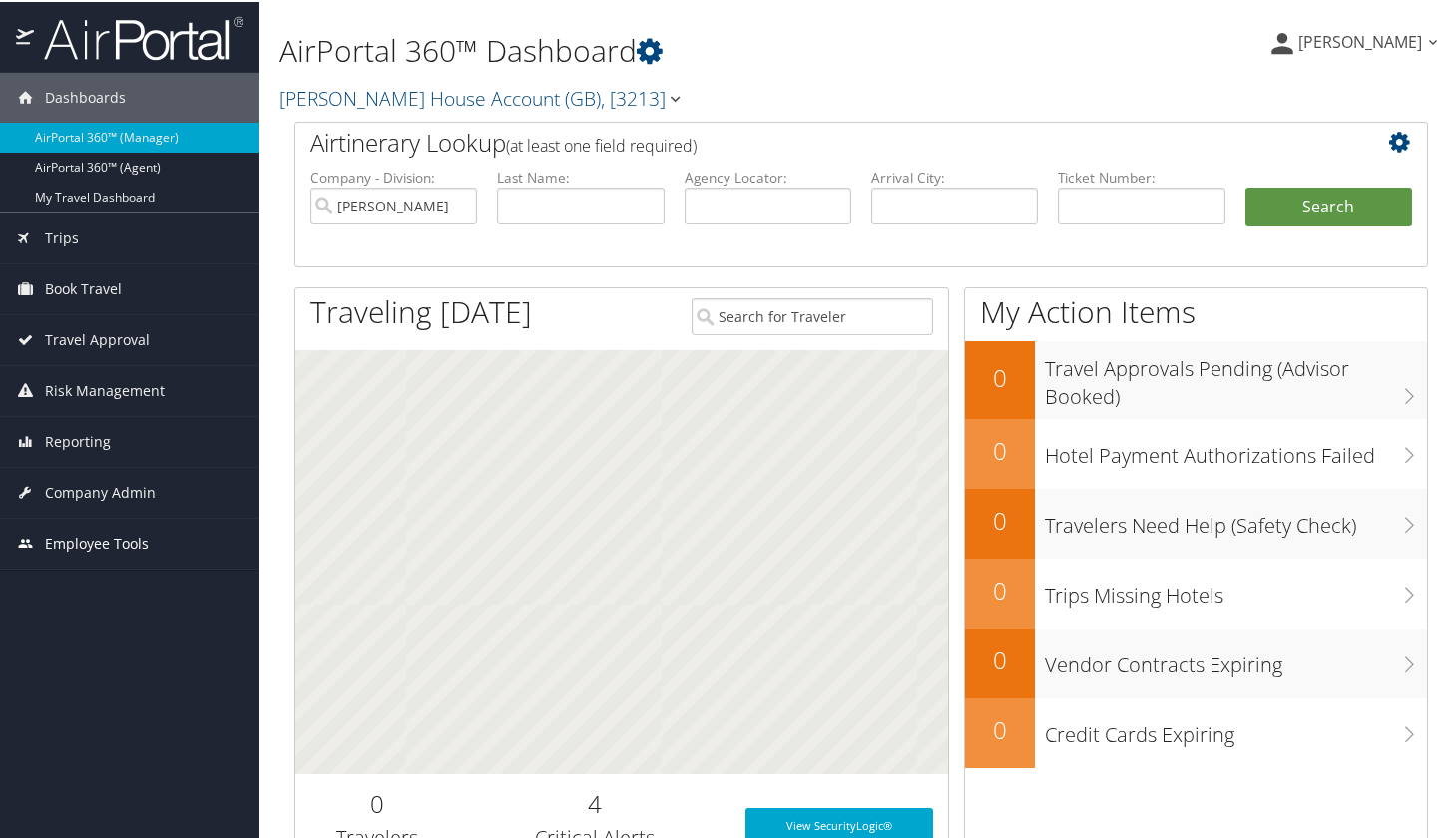 click on "Employee Tools" at bounding box center (130, 542) 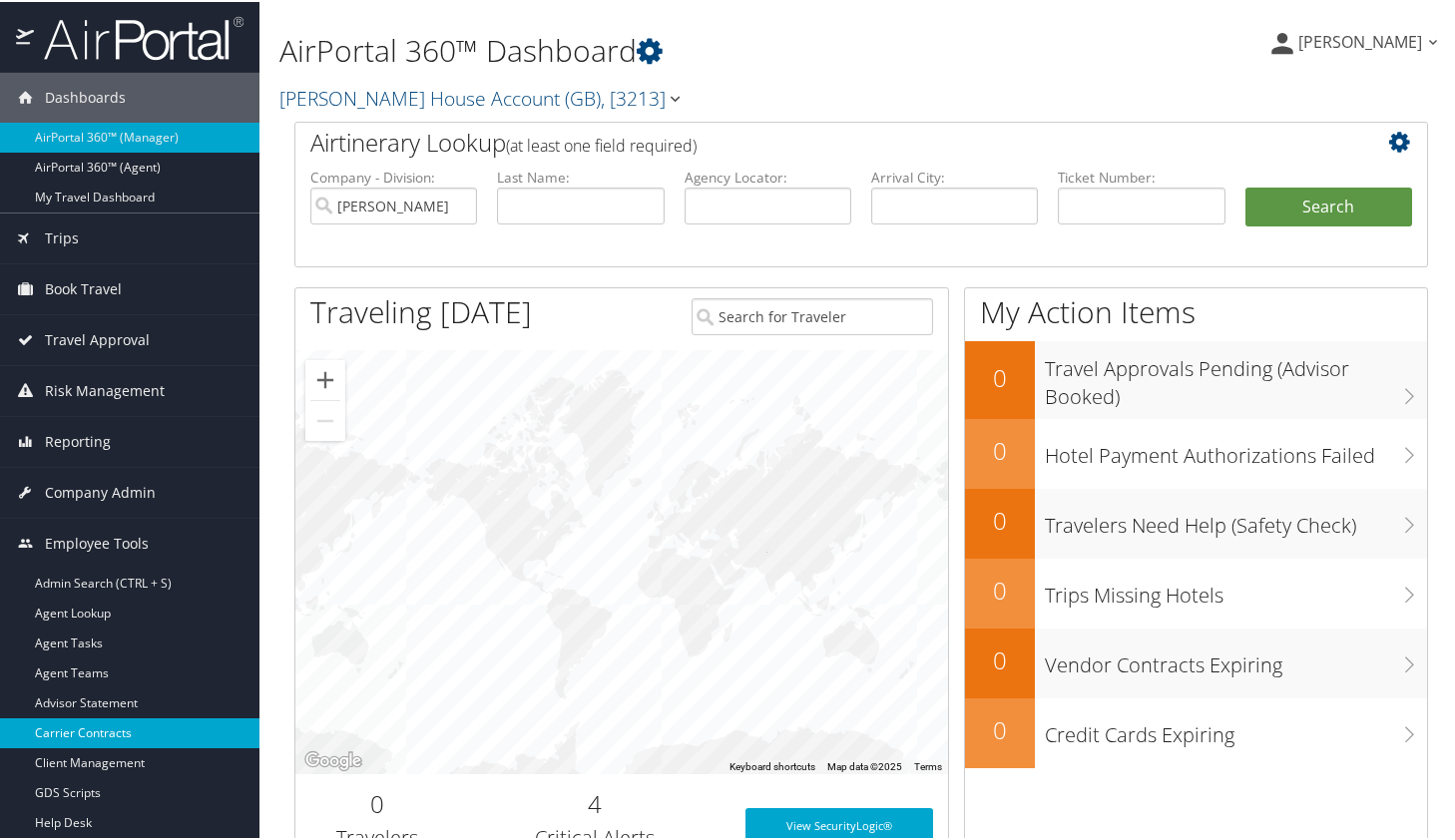 click on "Carrier Contracts" at bounding box center [130, 731] 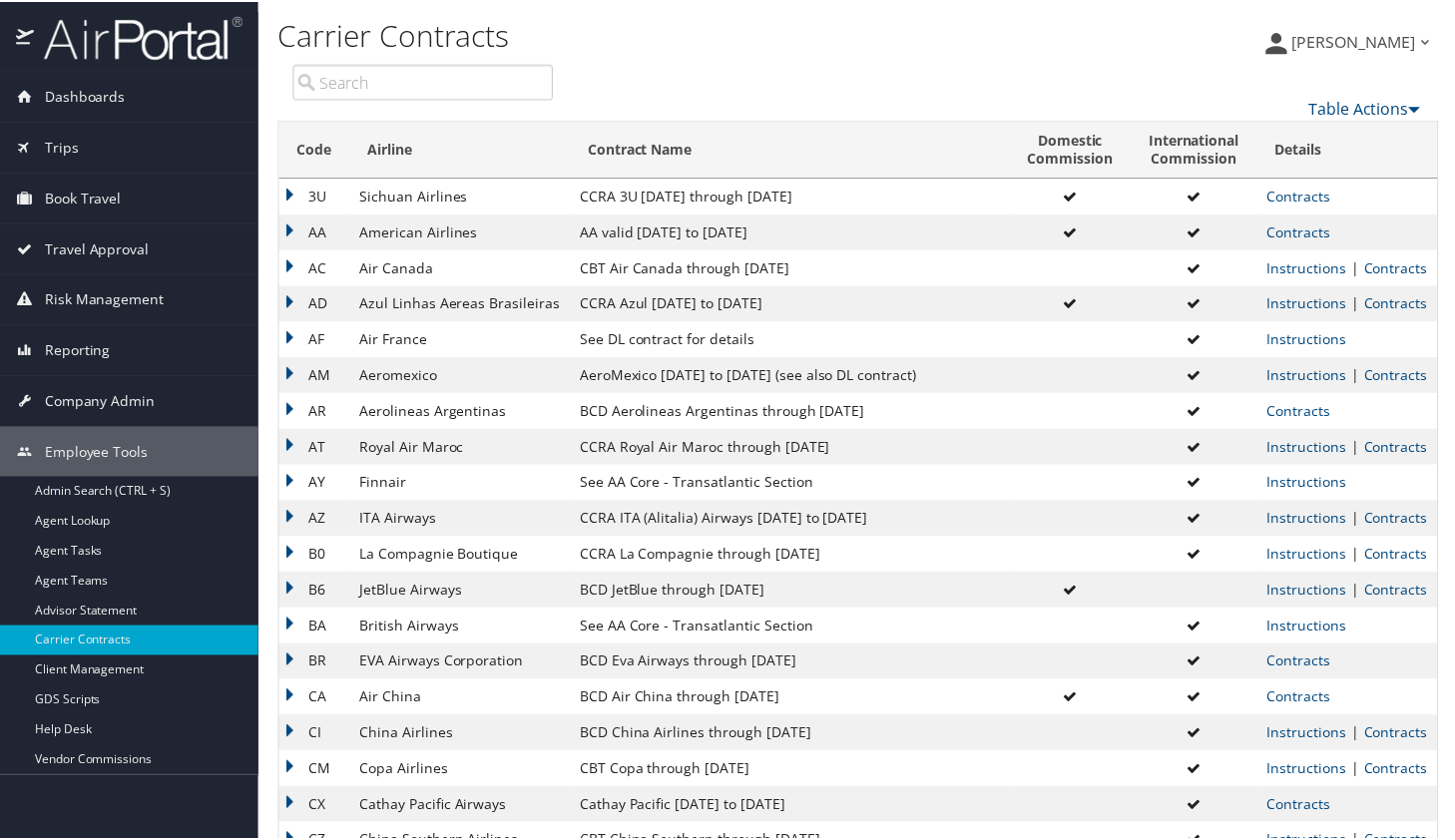 scroll, scrollTop: 0, scrollLeft: 0, axis: both 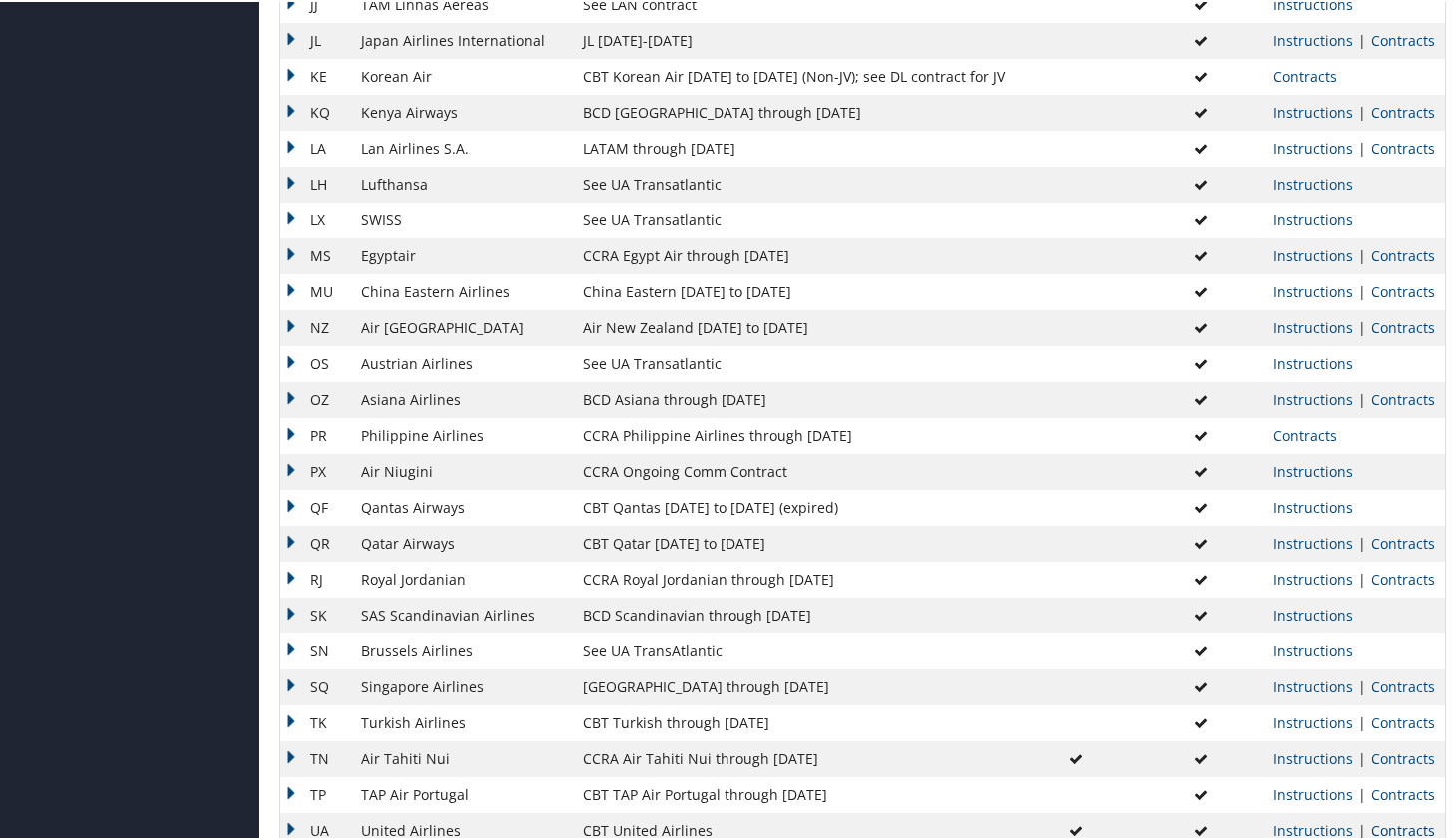 click on "Contracts" at bounding box center (1403, 828) 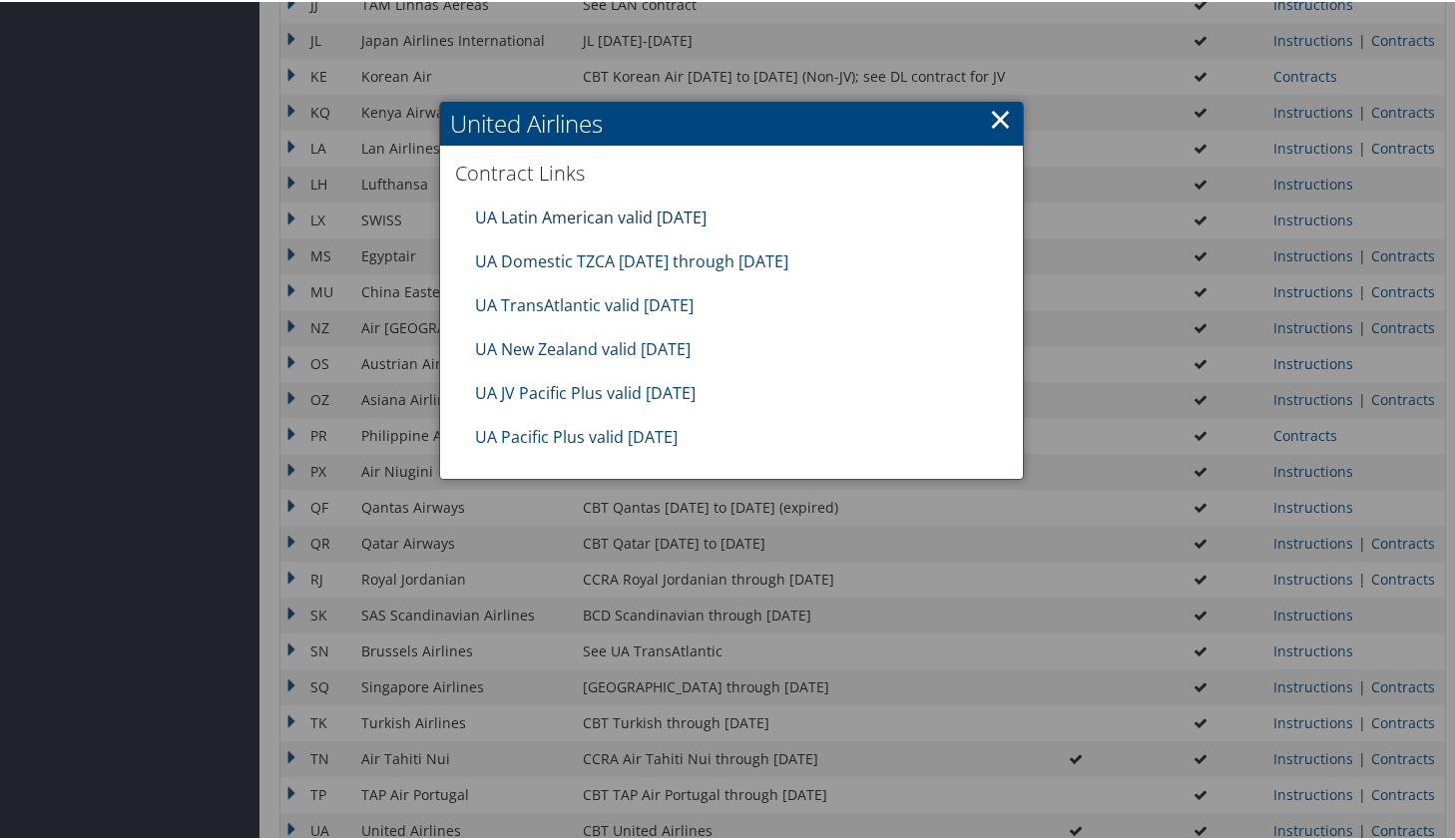 click on "UA Latin American valid [DATE]" at bounding box center (591, 215) 